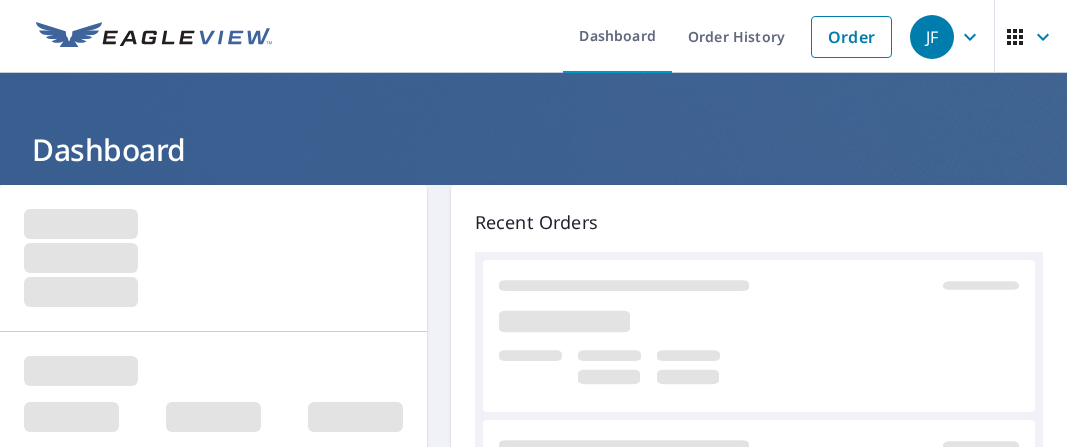 scroll, scrollTop: 0, scrollLeft: 0, axis: both 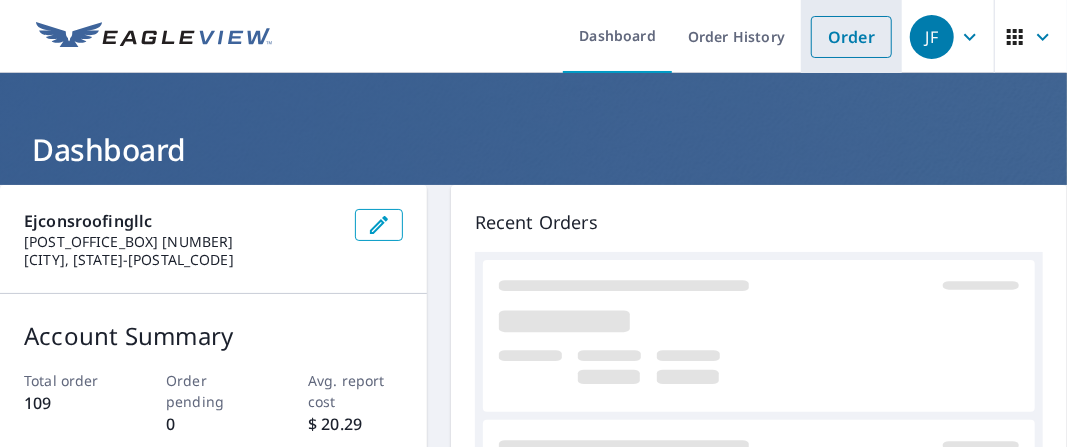 click on "Order" at bounding box center [851, 37] 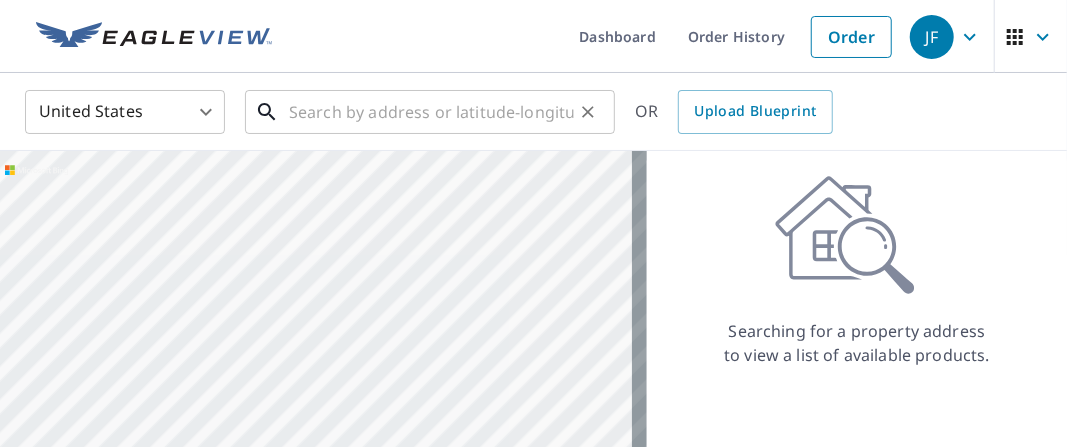 click at bounding box center (431, 112) 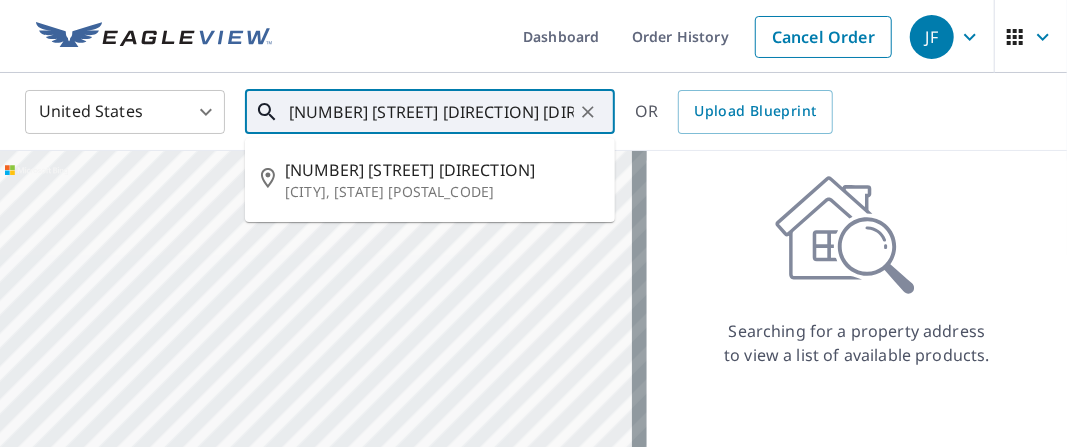 click on "[CITY], [STATE] [POSTAL_CODE]" at bounding box center [442, 192] 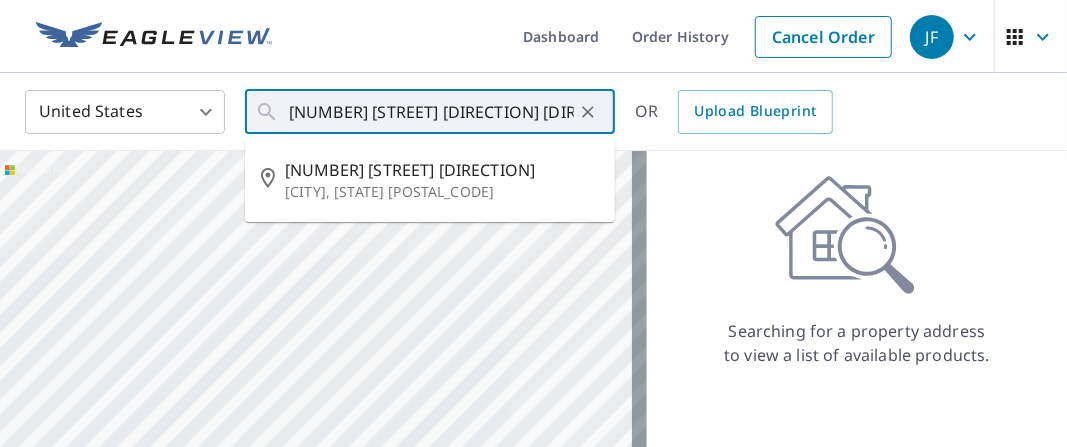 type on "[NUMBER] [STREET] [DIRECTION] [CITY] [STATE] [POSTAL_CODE]" 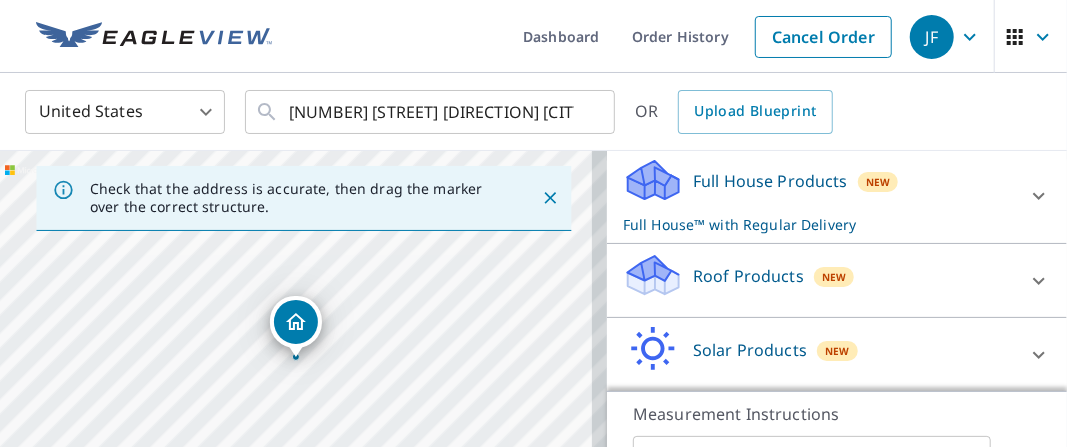 scroll, scrollTop: 252, scrollLeft: 0, axis: vertical 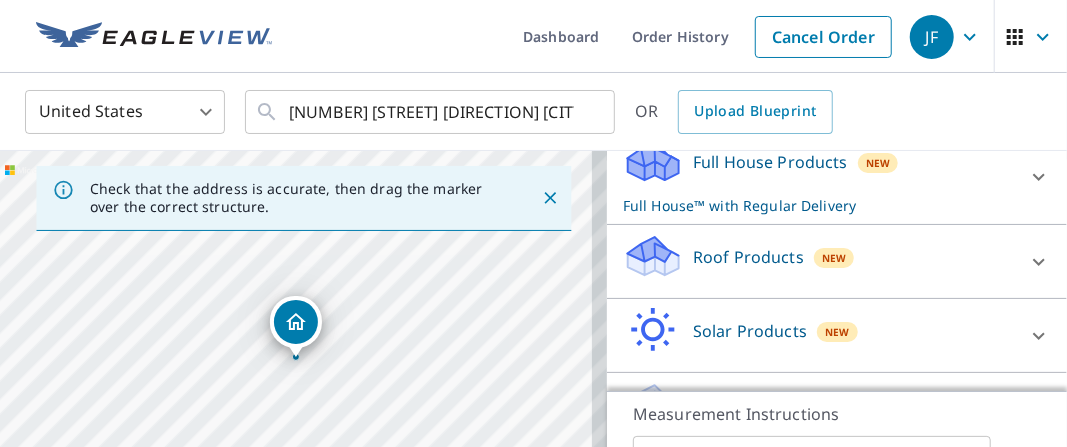 click 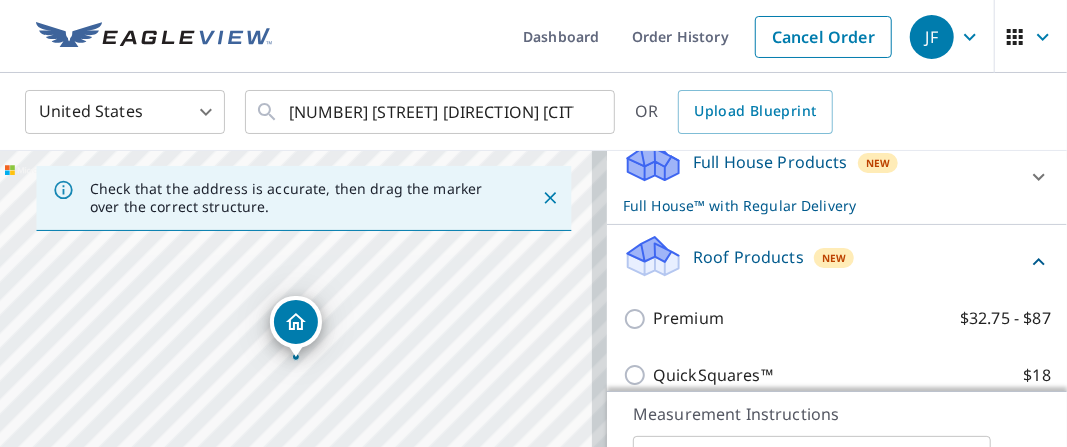 click on "QuickSquares™ $18" at bounding box center (638, 375) 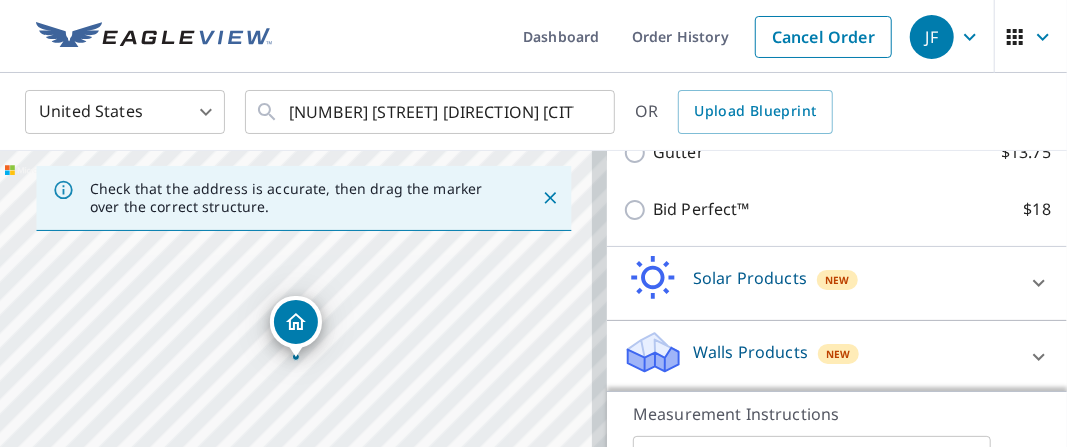 scroll, scrollTop: 578, scrollLeft: 0, axis: vertical 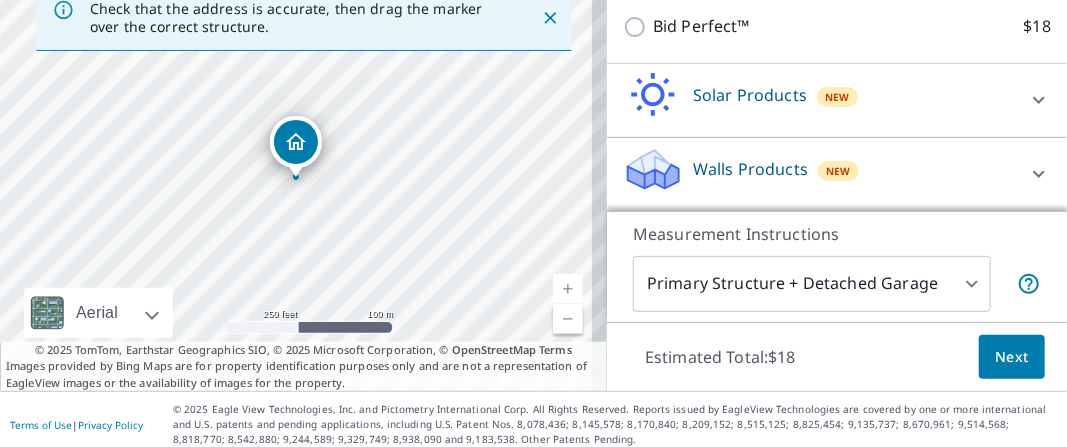 click on "Next" at bounding box center (1012, 357) 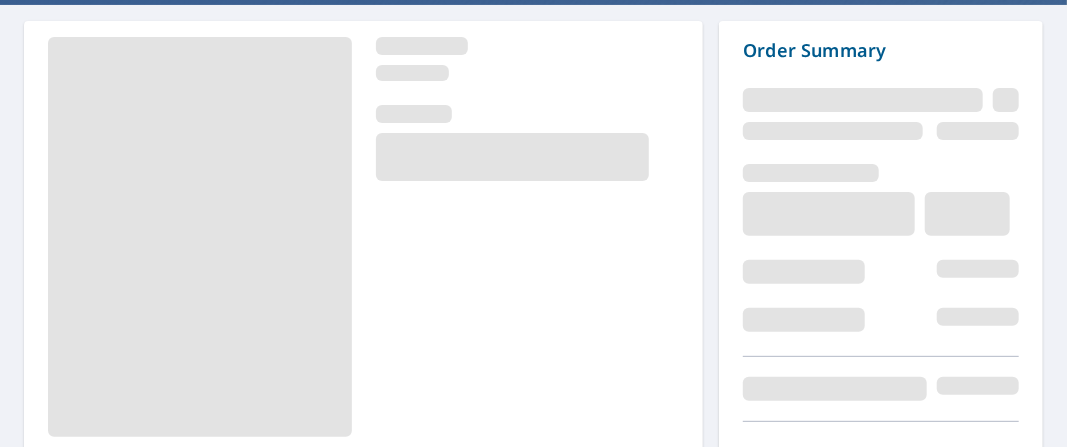 scroll, scrollTop: 292, scrollLeft: 0, axis: vertical 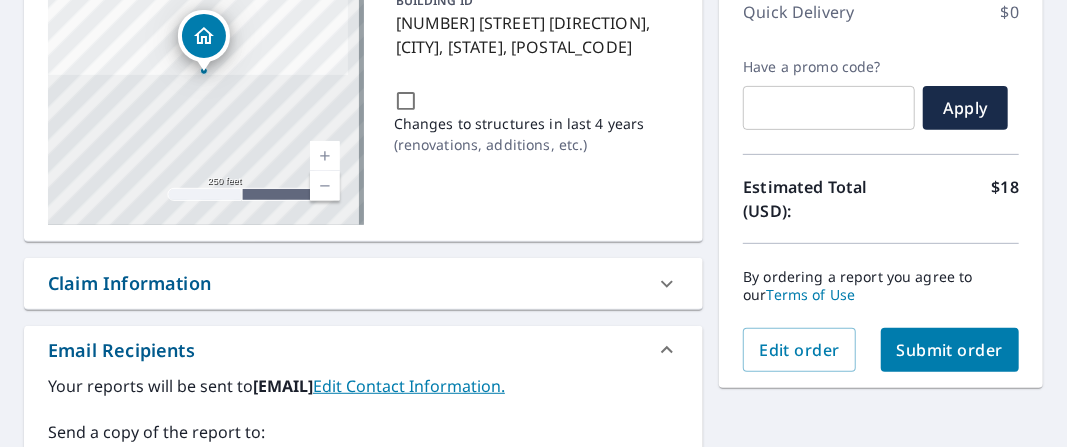 click on "Submit order" at bounding box center (950, 350) 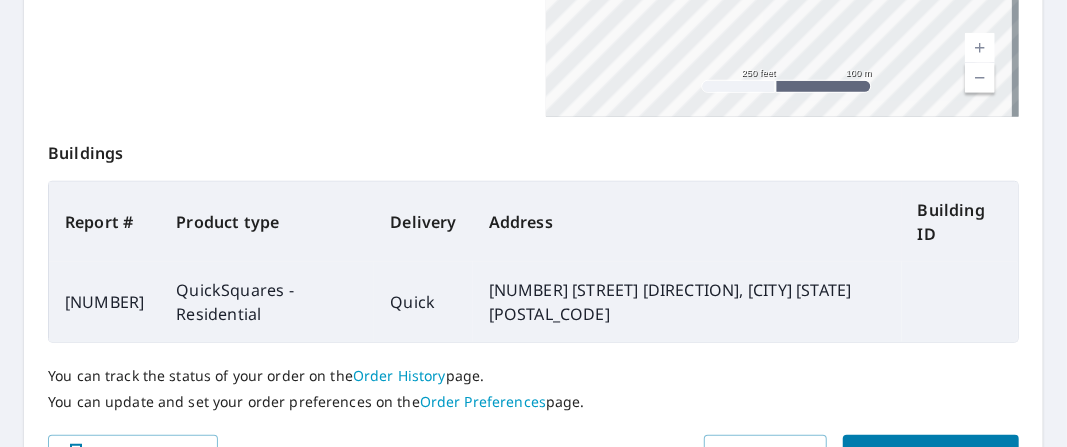 scroll, scrollTop: 743, scrollLeft: 0, axis: vertical 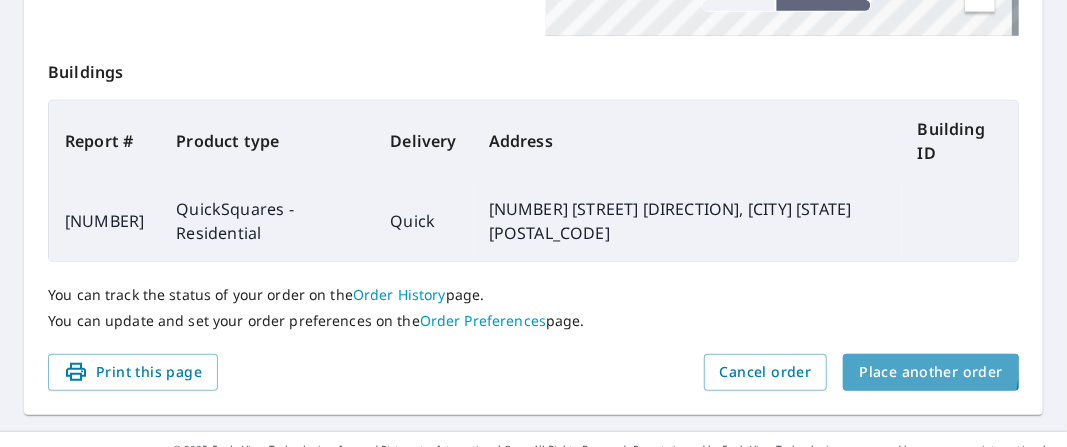 click on "Place another order" at bounding box center (931, 372) 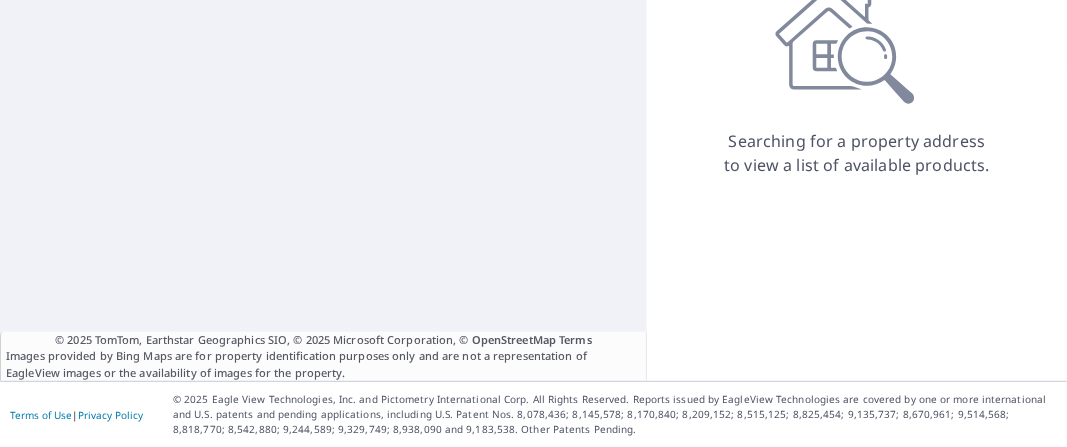 scroll, scrollTop: 189, scrollLeft: 0, axis: vertical 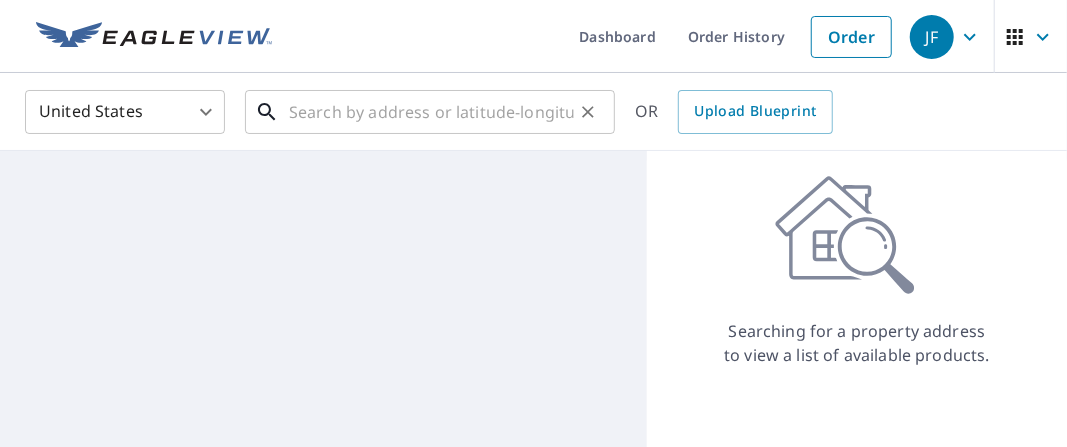 click at bounding box center [431, 112] 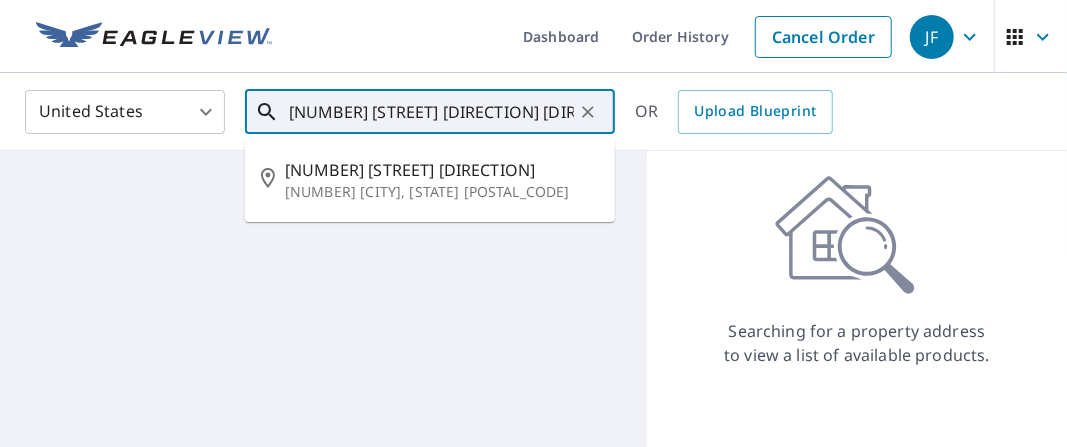 click on "[NUMBER] [CITY], [STATE] [POSTAL_CODE]" at bounding box center [442, 192] 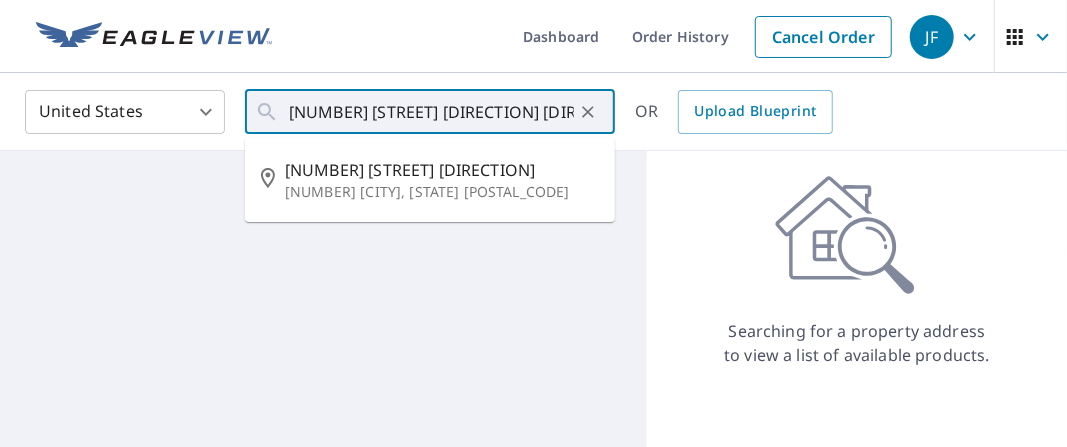type on "[NUMBER] [STREET] [DIRECTION] [CITY] [STATE] [POSTAL_CODE]" 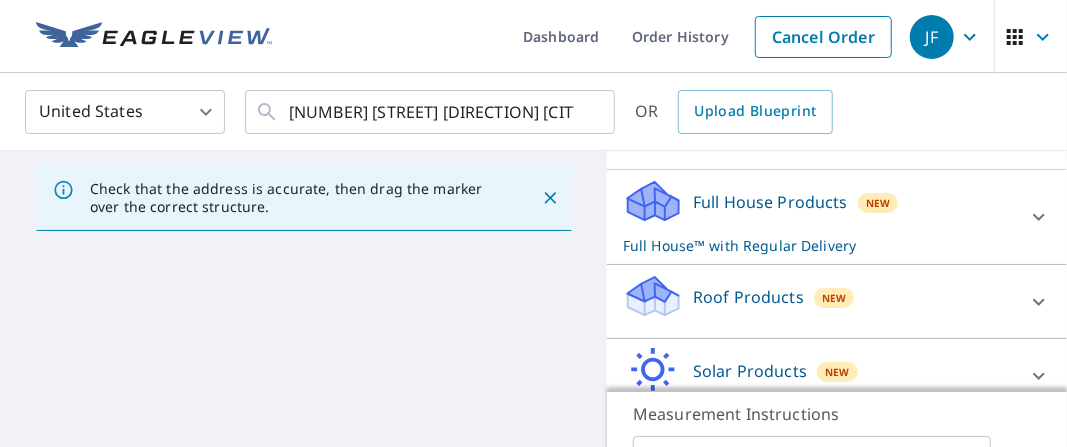 scroll, scrollTop: 206, scrollLeft: 0, axis: vertical 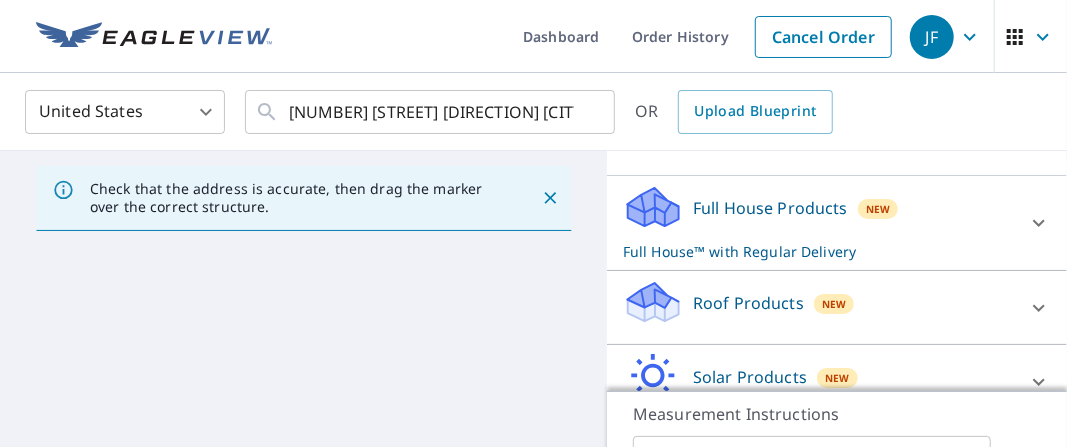 click 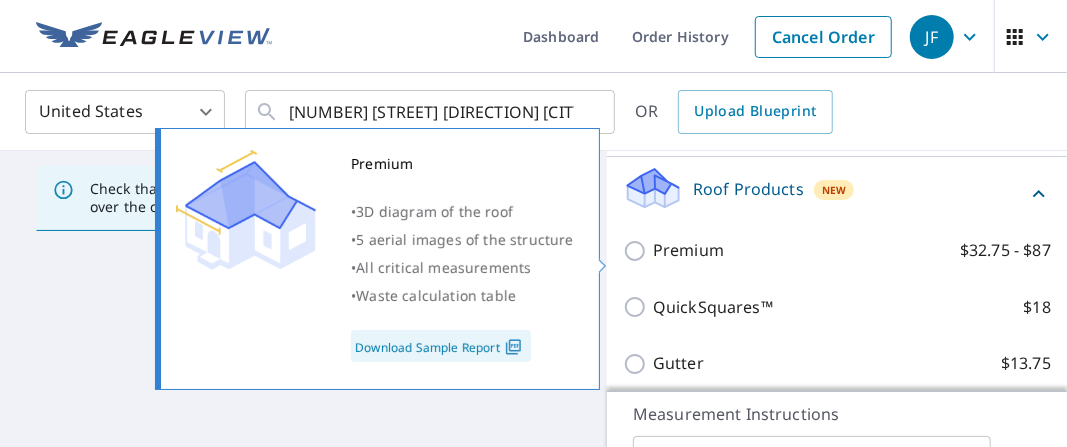 scroll, scrollTop: 332, scrollLeft: 0, axis: vertical 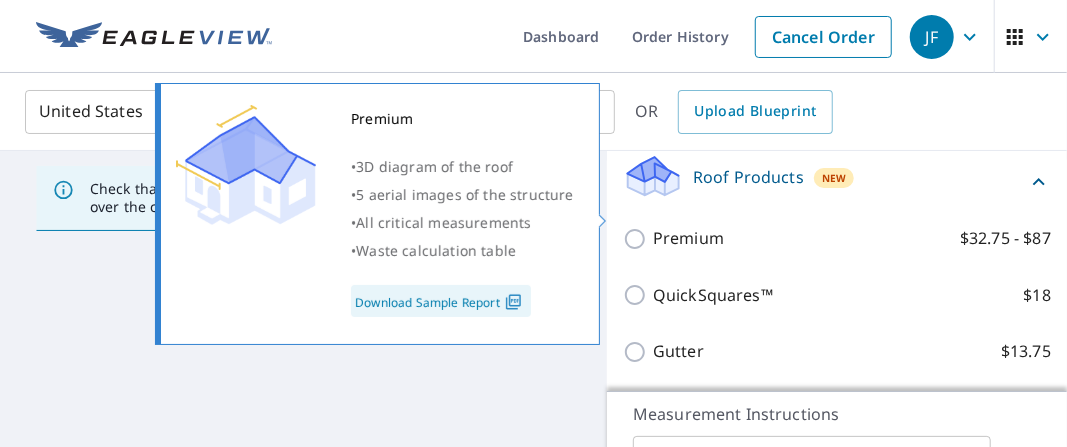 click on "QuickSquares™ $18" at bounding box center [638, 295] 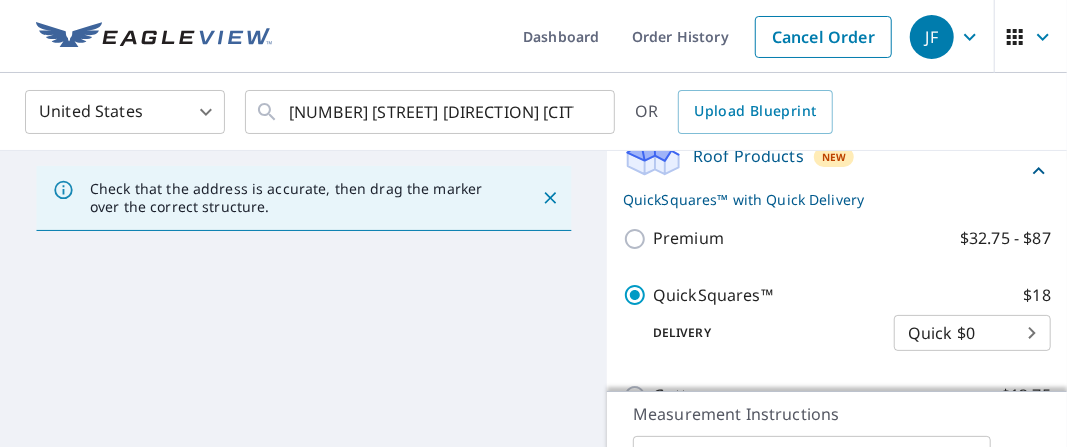 scroll, scrollTop: 311, scrollLeft: 0, axis: vertical 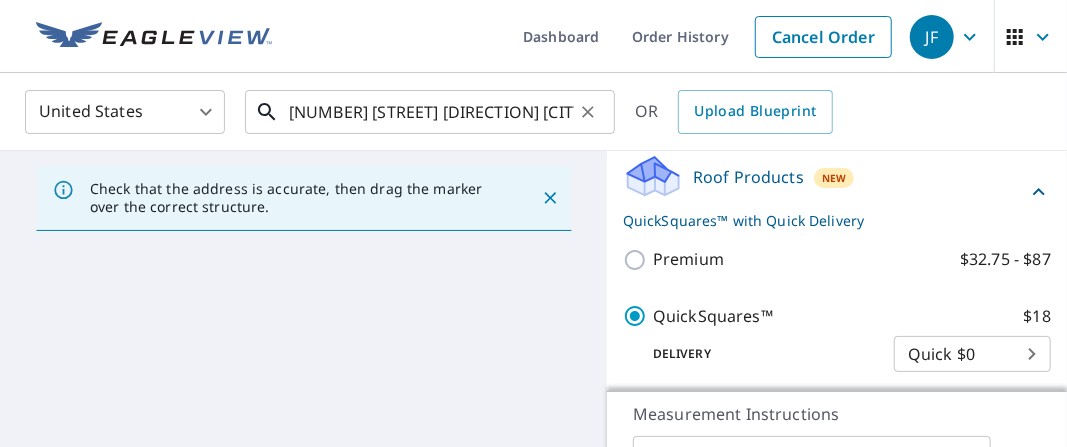 click on "[NUMBER] [STREET] [DIRECTION] [CITY] [STATE] [POSTAL_CODE]" at bounding box center (431, 112) 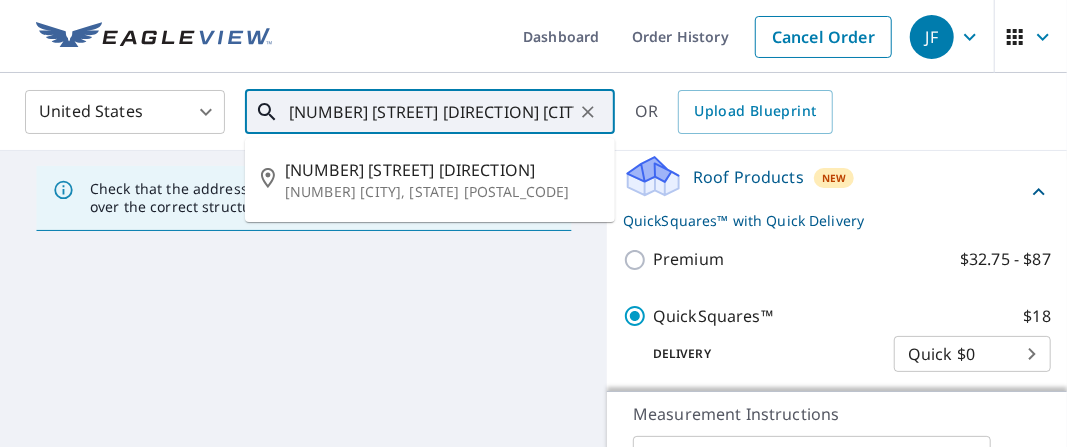 scroll, scrollTop: 0, scrollLeft: 8, axis: horizontal 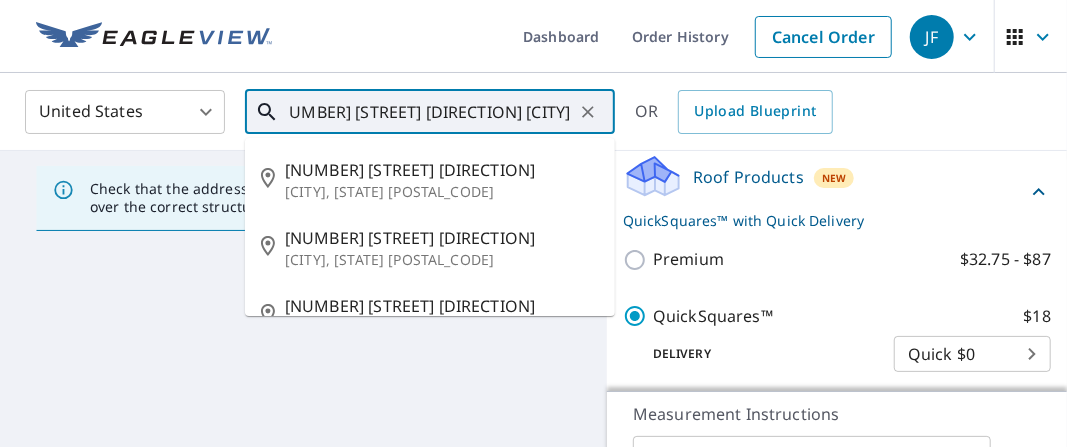type on "[NUMBER] [STREET] [DIRECTION] [CITY] [STATE] [POSTAL_CODE]" 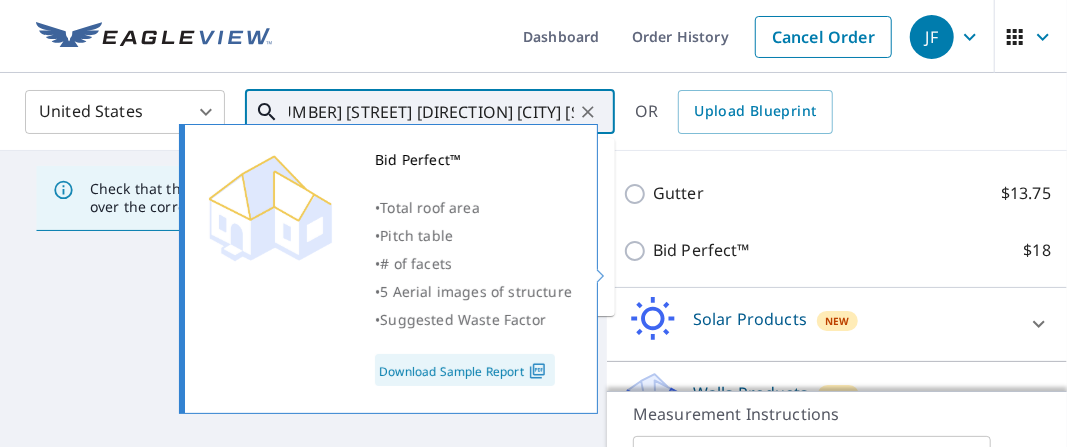 scroll, scrollTop: 554, scrollLeft: 0, axis: vertical 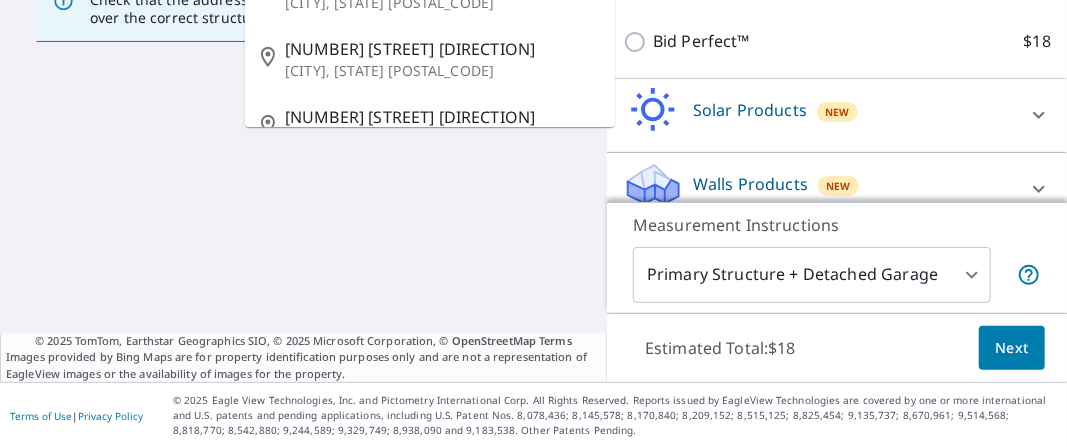 click on "Next" at bounding box center (1012, 348) 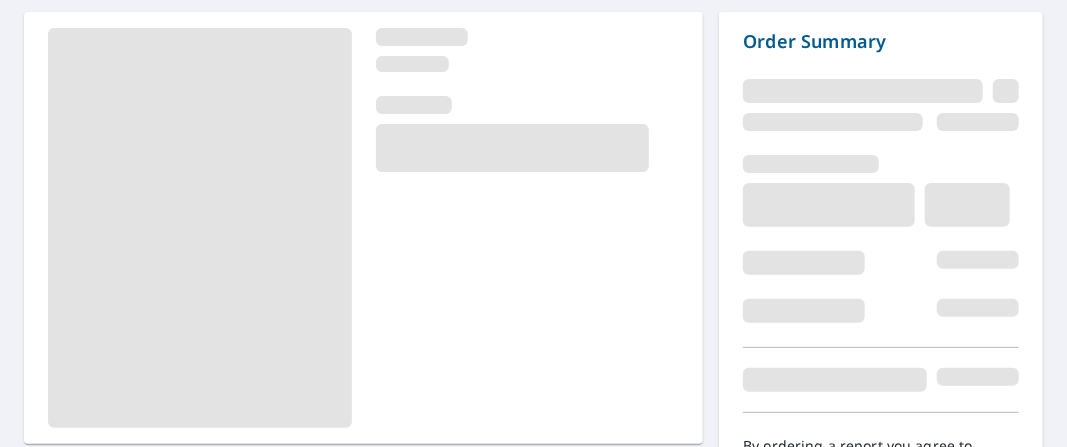 scroll, scrollTop: 301, scrollLeft: 0, axis: vertical 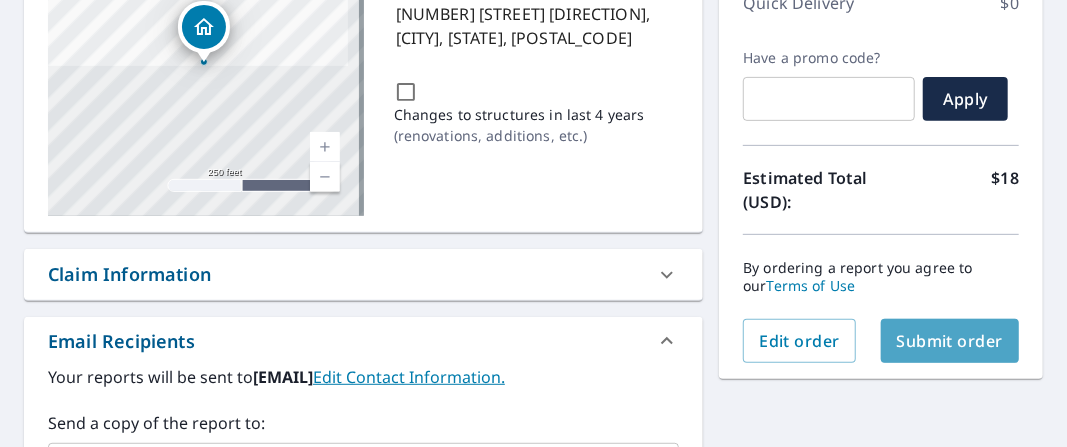click on "Submit order" at bounding box center (950, 341) 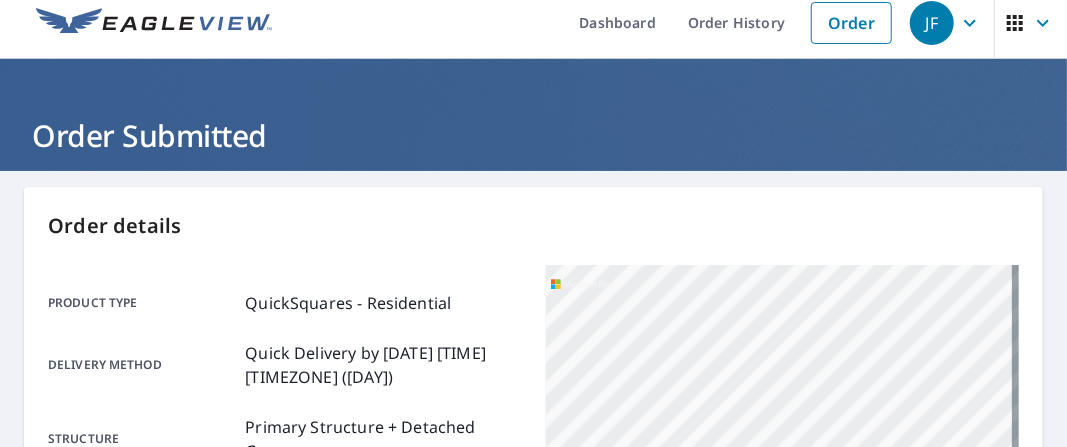scroll, scrollTop: 0, scrollLeft: 0, axis: both 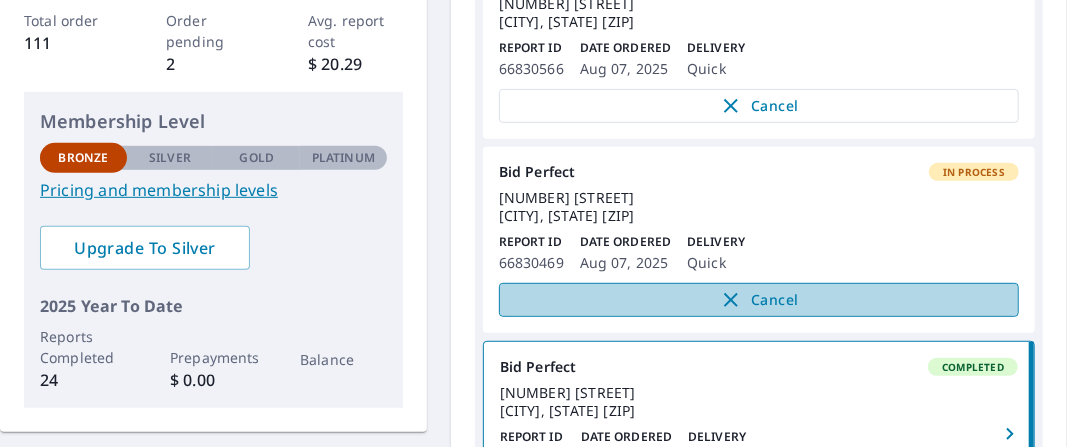 click on "Cancel" at bounding box center (759, 300) 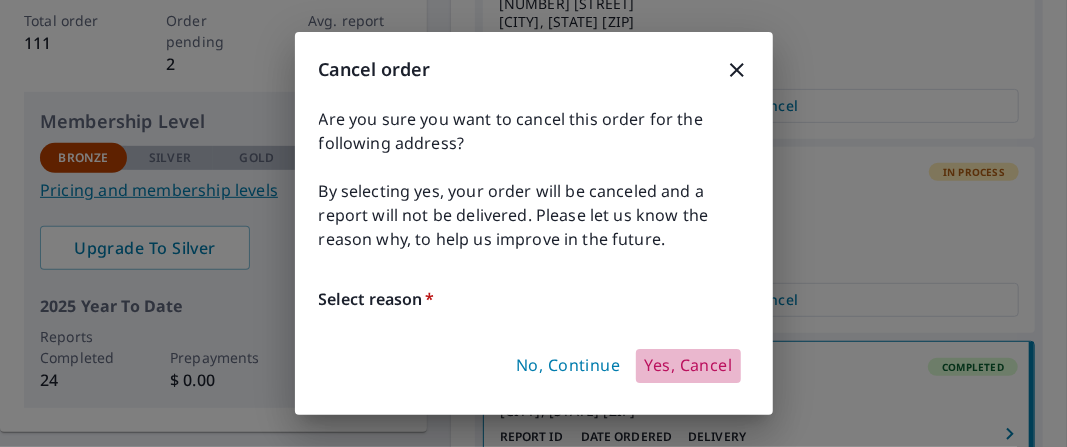click on "Yes, Cancel" at bounding box center (688, 366) 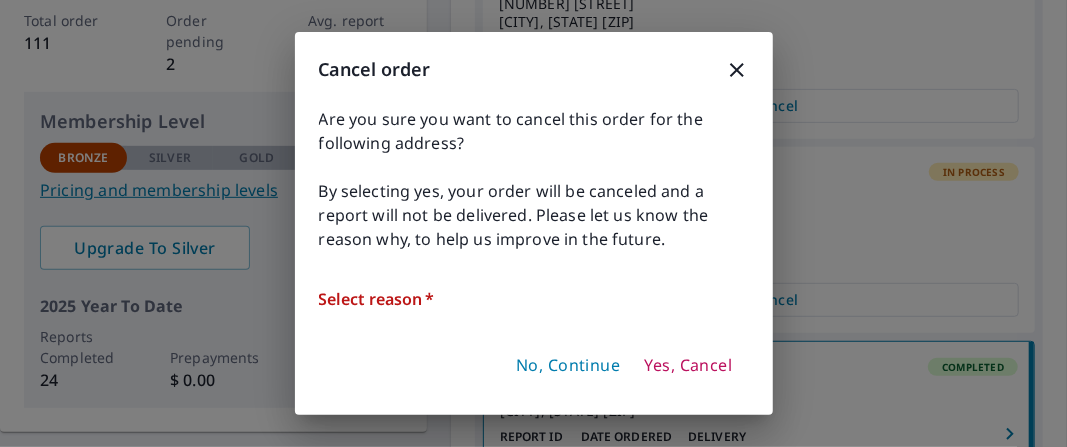 click on "Select reason   *" at bounding box center (534, 299) 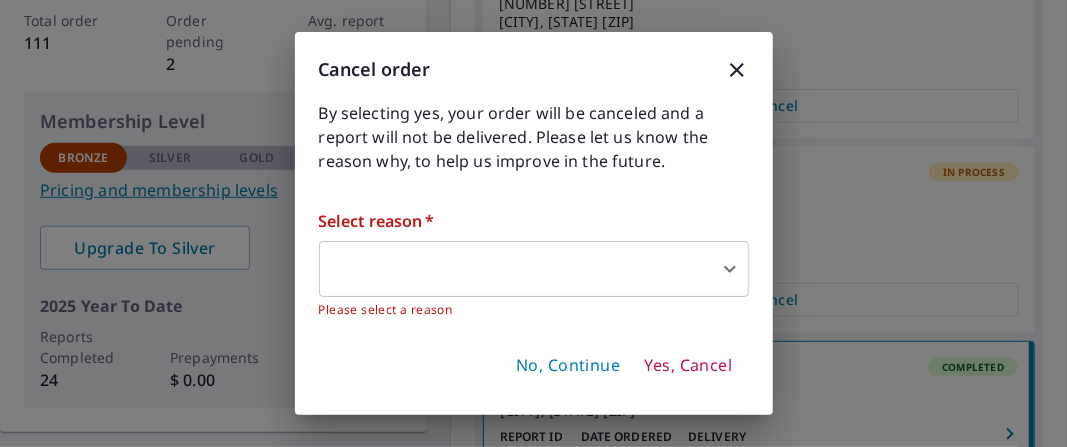 scroll, scrollTop: 80, scrollLeft: 0, axis: vertical 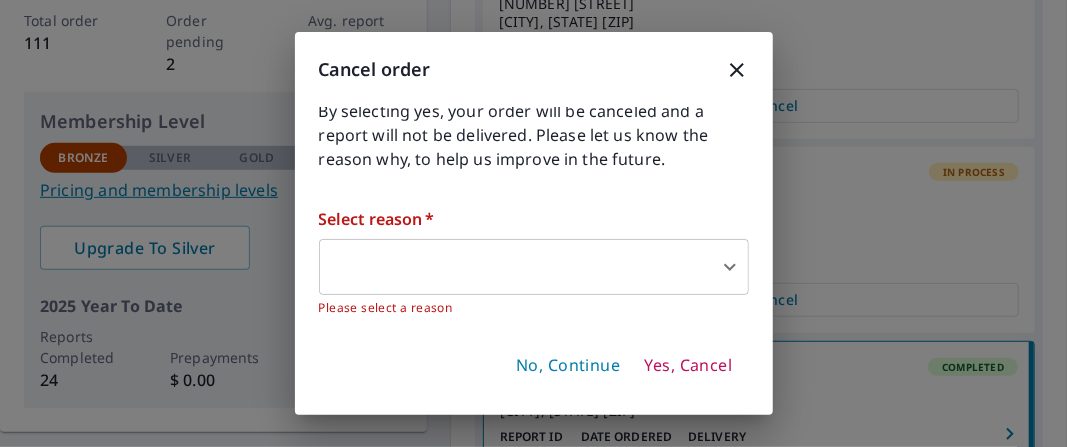 click on "JF JF
Dashboard Order History Order JF Dashboard ejconsroofingllc Po Box [POSTAL_CODE] [CITY], [STATE] [ZIP]
Account Summary Total order 111 Order pending 2 Avg. report cost $ 20.29 Membership Level Bronze Silver Gold Platinum Bronze Pricing and membership levels Upgrade To Silver 2025 Year To Date Reports Completed 24 Prepayments $ 0.00 Balance Recent Orders View All Orders Start New Order Bid Perfect In Process [NUMBER] [STREET]
[CITY], [STATE] [ZIP] Report ID 66830566 Date Ordered [DATE] Delivery Quick Cancel Bid Perfect In Process [NUMBER] [STREET]
[CITY], [STATE] [ZIP] Report ID 66830469 Date Ordered [DATE] Delivery Quick Cancel Bid Perfect Completed [NUMBER] [STREET]
[CITY], [STATE] [ZIP] Report ID 66290701 Date Ordered [DATE] Delivery Quick Upgrade Bid Perfect Completed [NUMBER] [STREET]
[CITY], [STATE] [ZIP] Report ID 66157428 Date Ordered [DATE]  |" at bounding box center [533, 223] 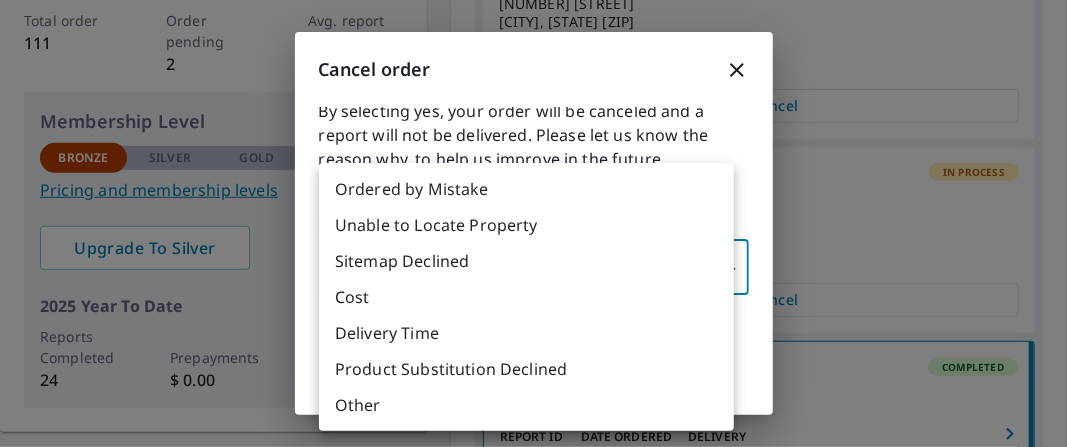 type 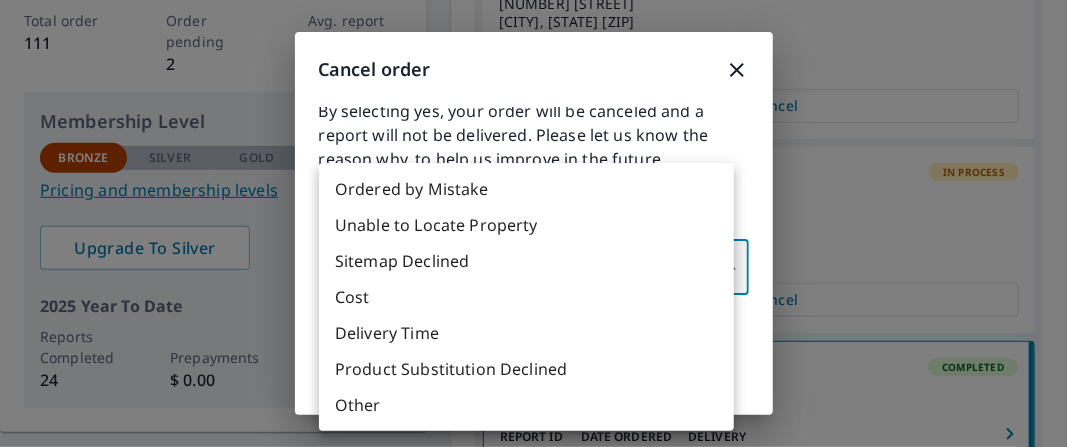 type on "30" 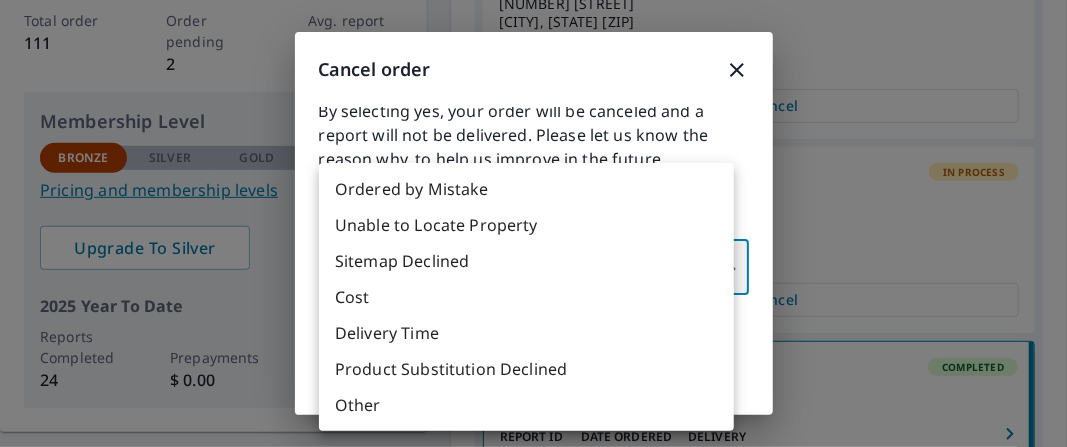 scroll, scrollTop: 57, scrollLeft: 0, axis: vertical 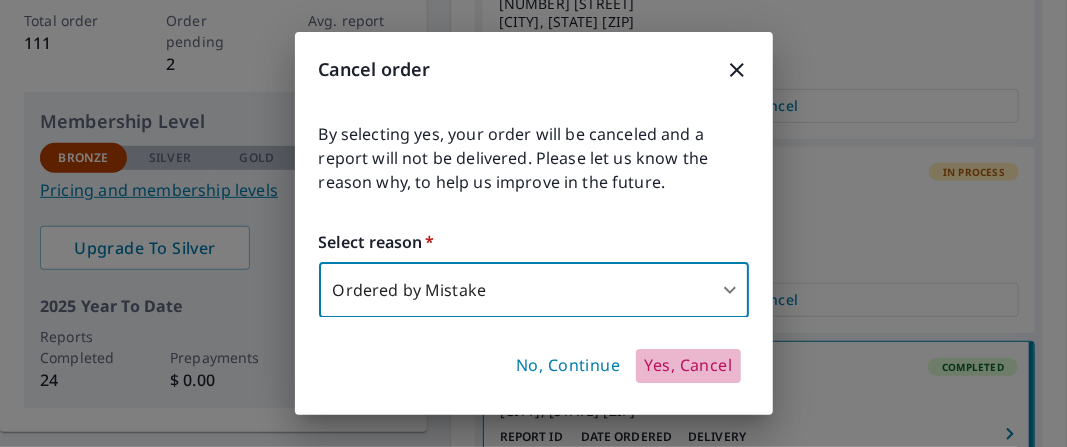 click on "Yes, Cancel" at bounding box center (688, 366) 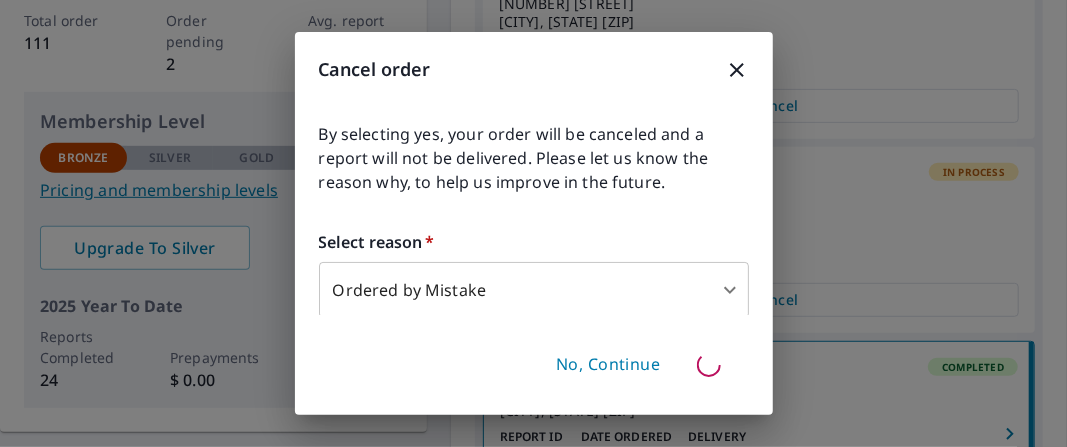 type 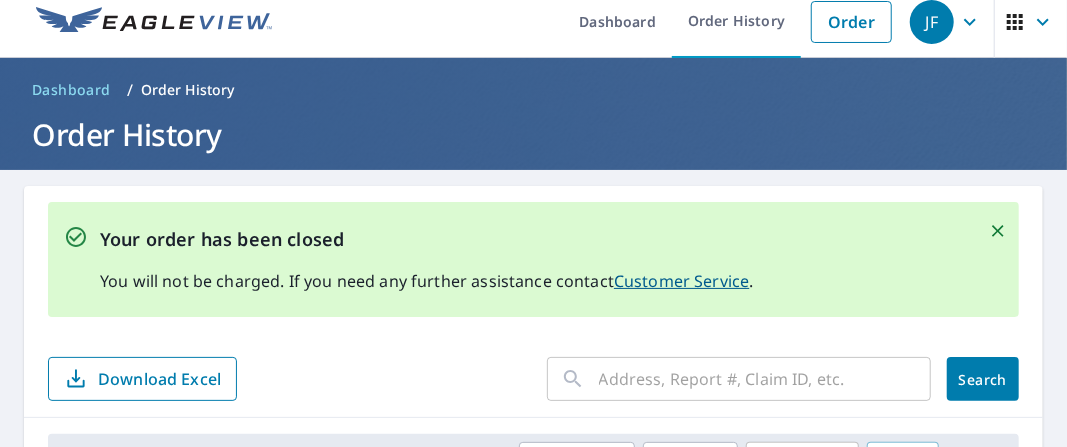 scroll, scrollTop: 0, scrollLeft: 0, axis: both 